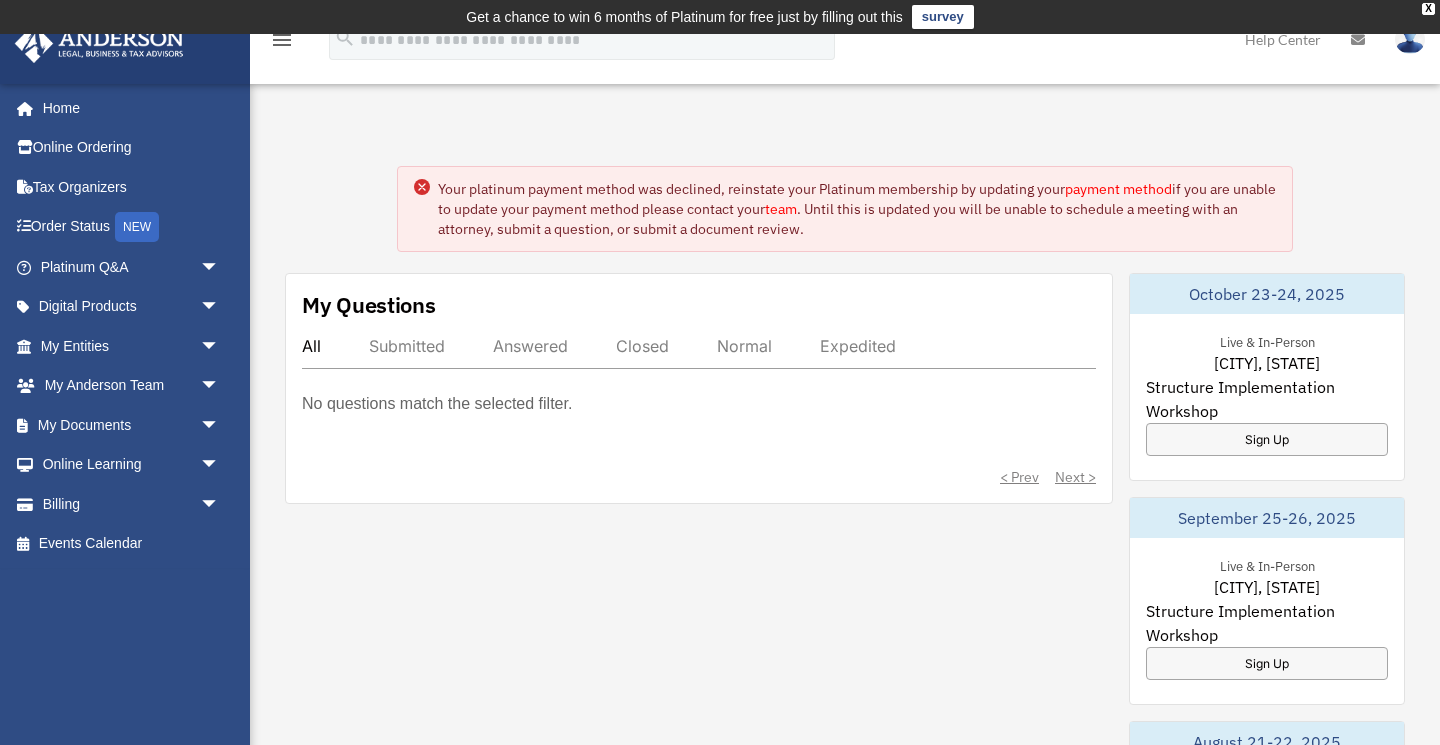 scroll, scrollTop: 0, scrollLeft: 0, axis: both 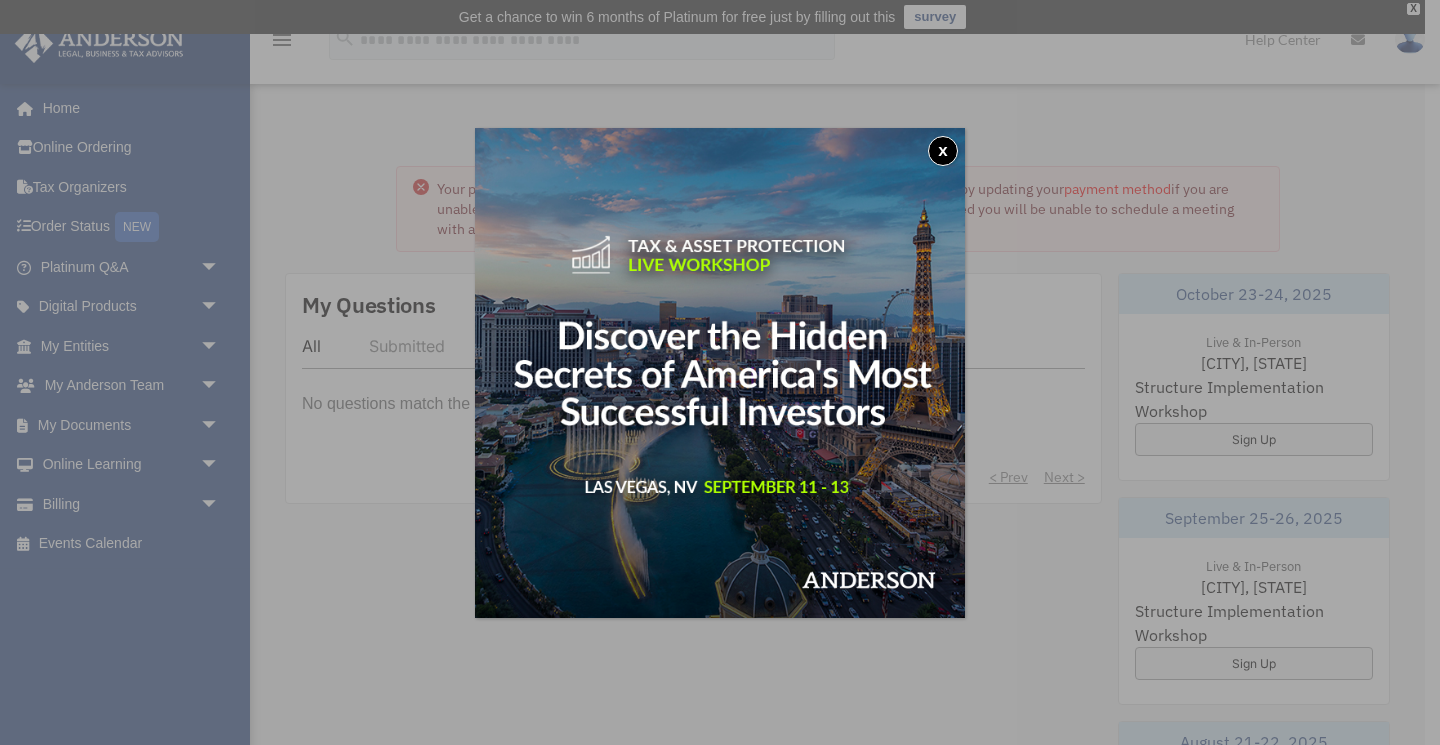 click on "x" at bounding box center (943, 151) 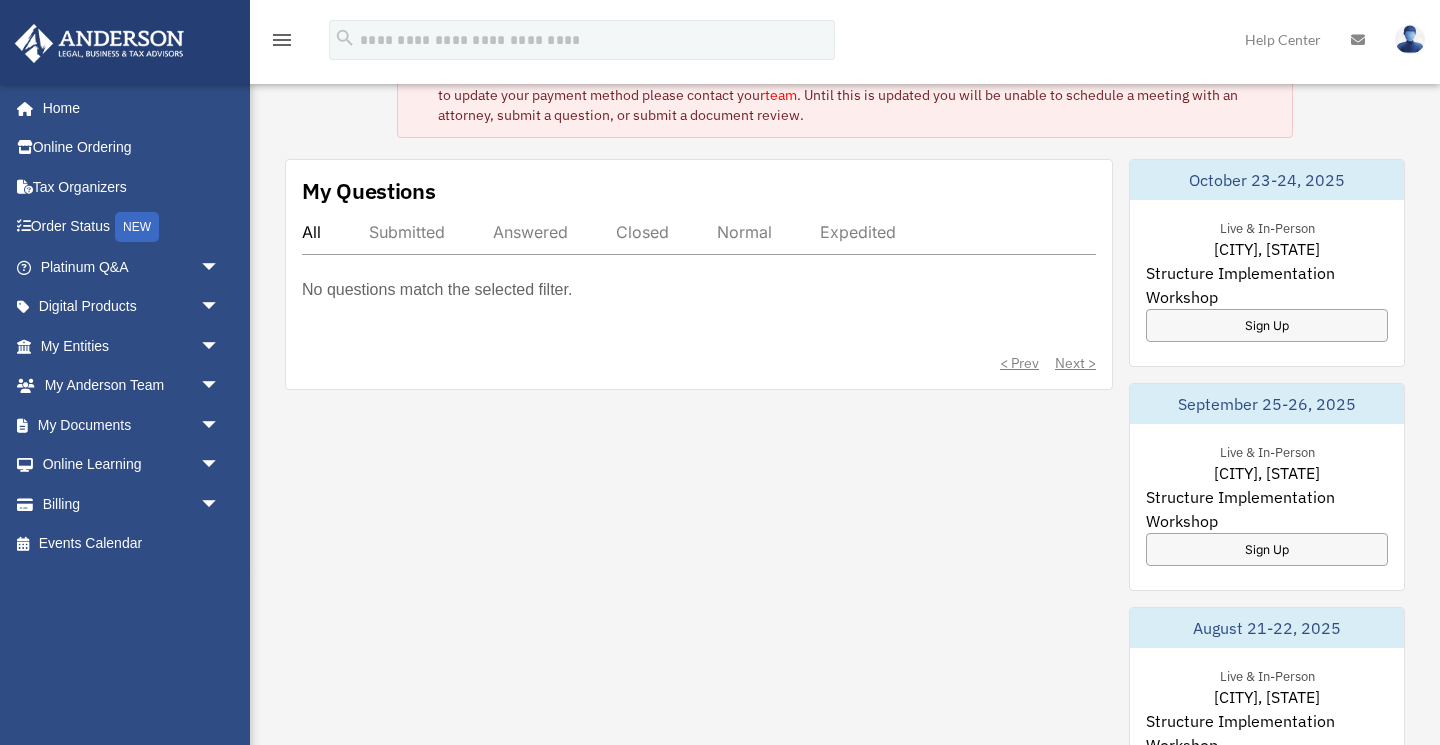 scroll, scrollTop: 121, scrollLeft: 0, axis: vertical 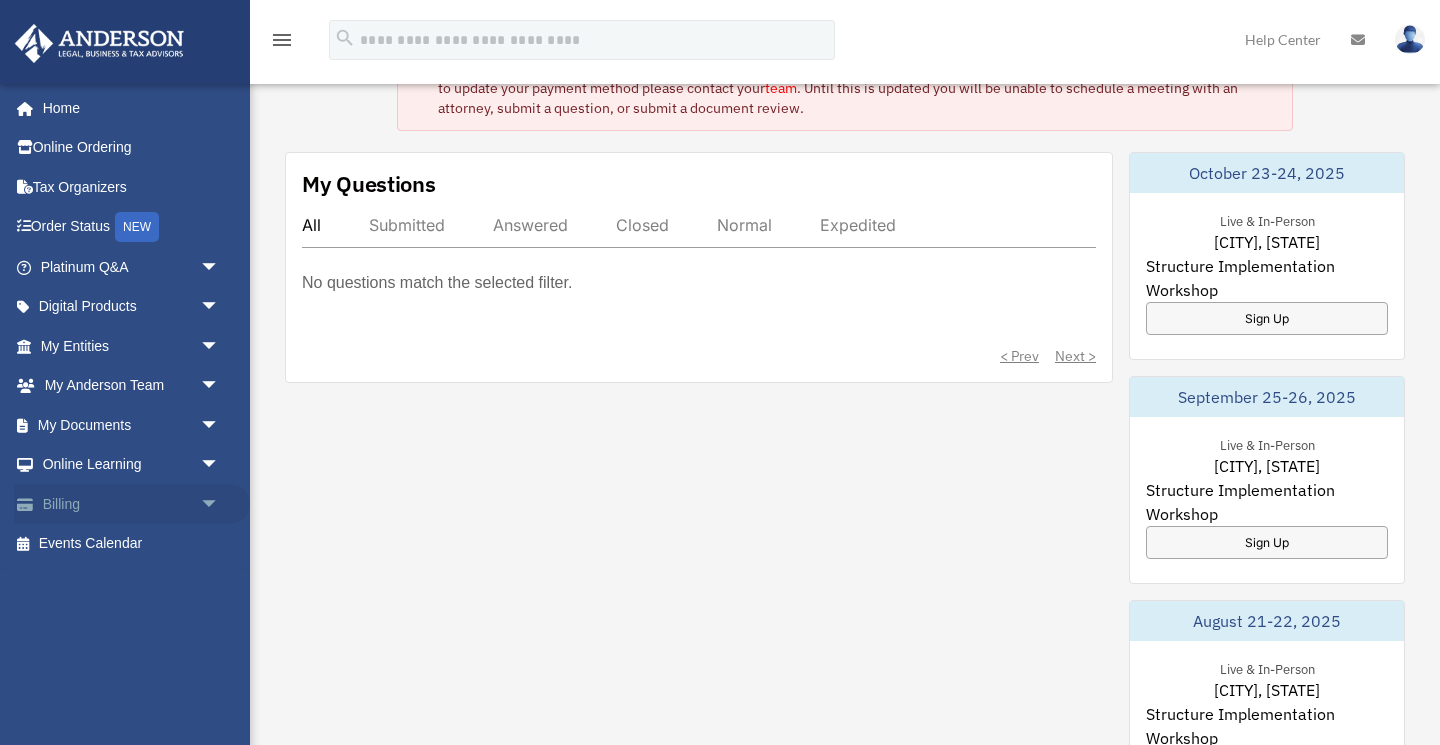 click on "arrow_drop_down" at bounding box center (220, 504) 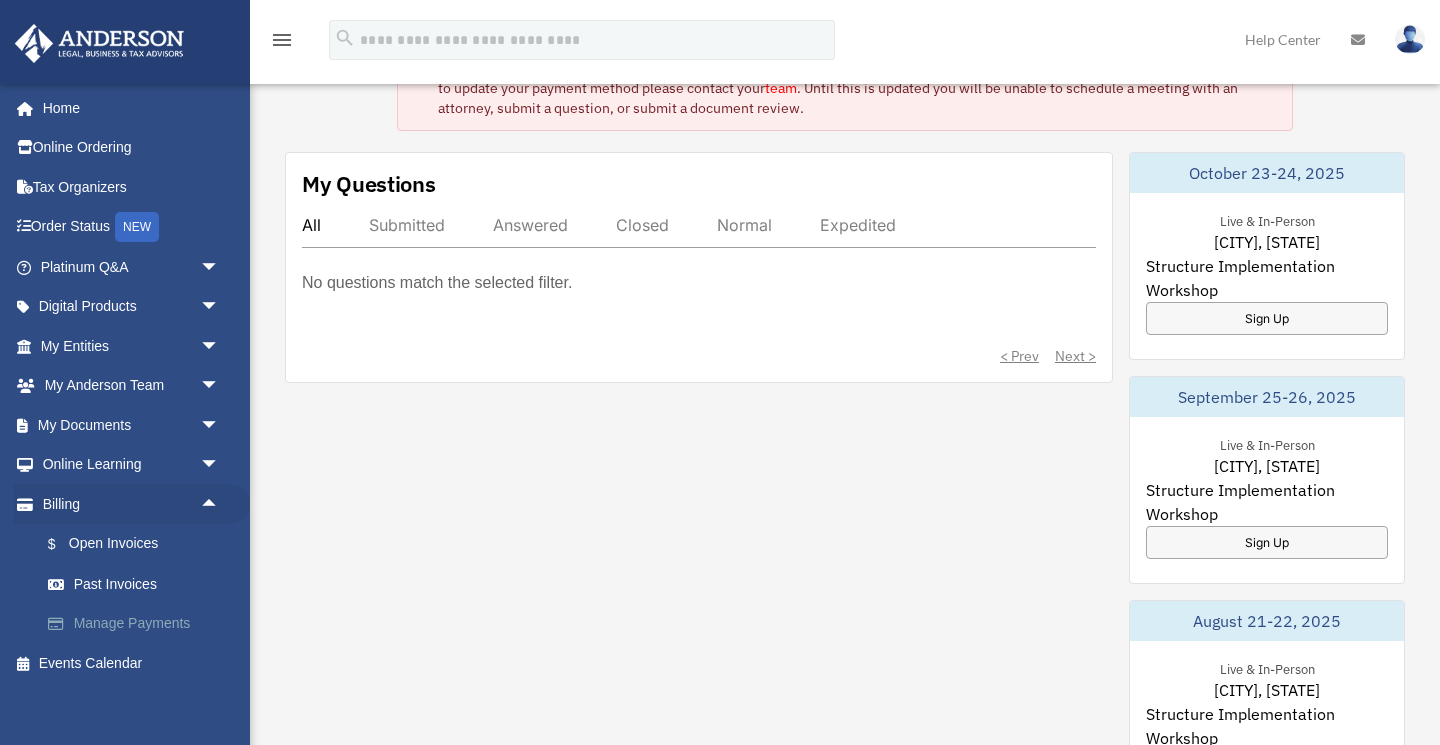 click on "Manage Payments" at bounding box center [139, 624] 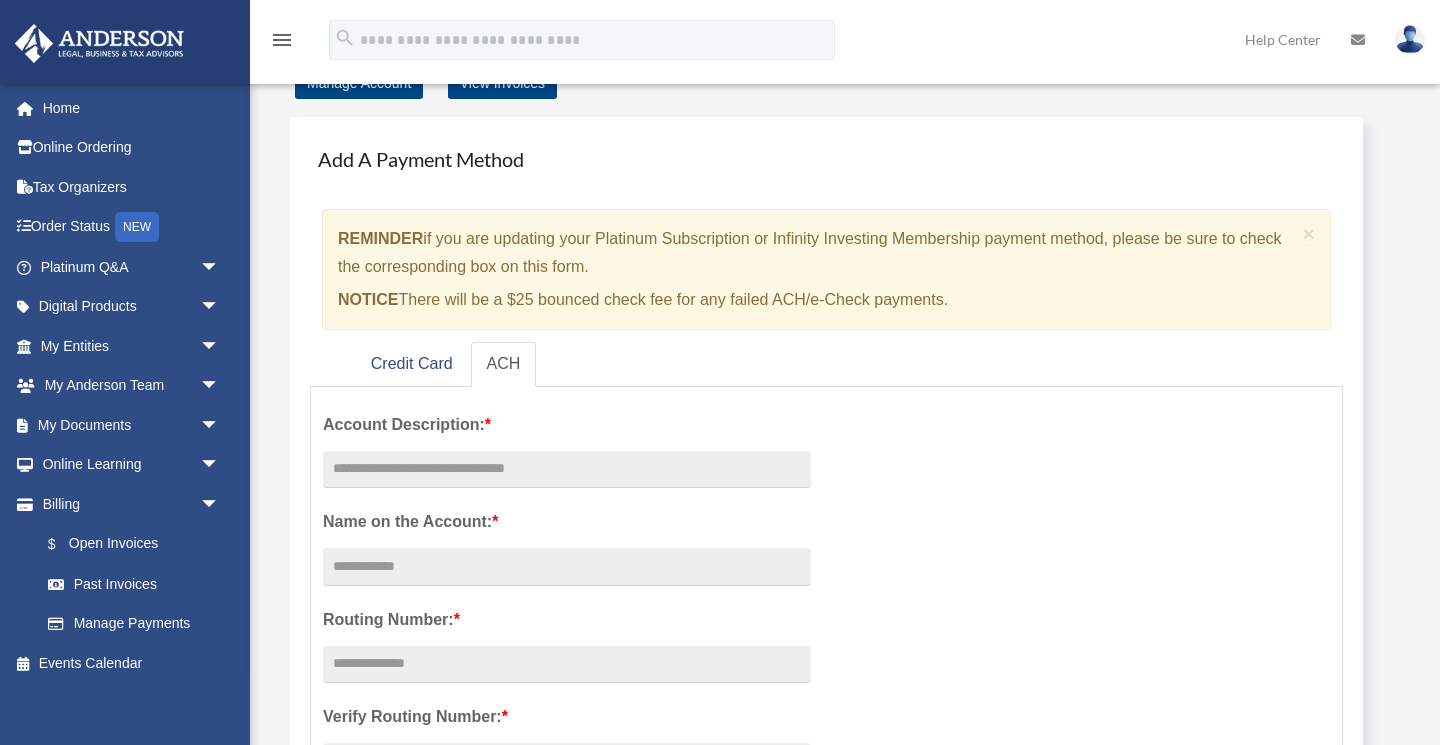scroll, scrollTop: 88, scrollLeft: 0, axis: vertical 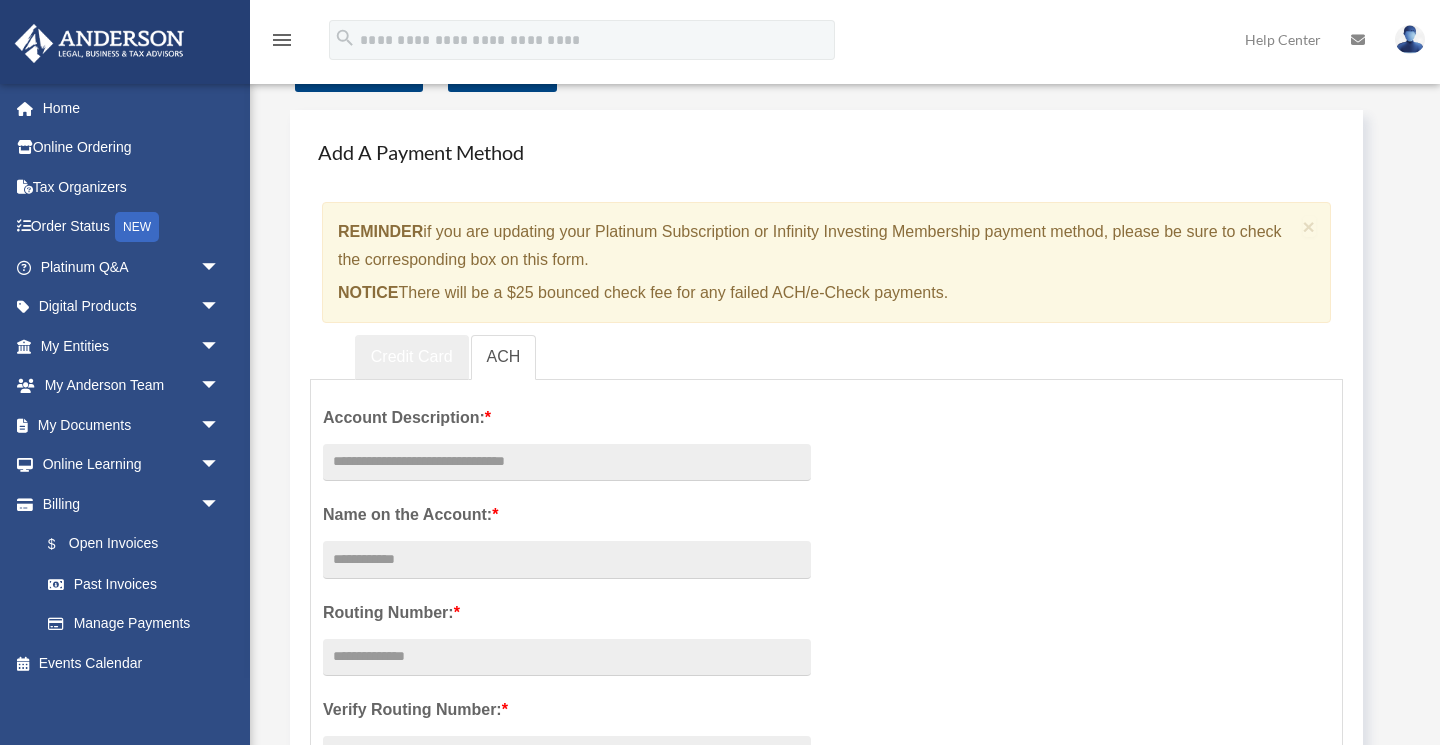 click on "Credit Card" at bounding box center (412, 357) 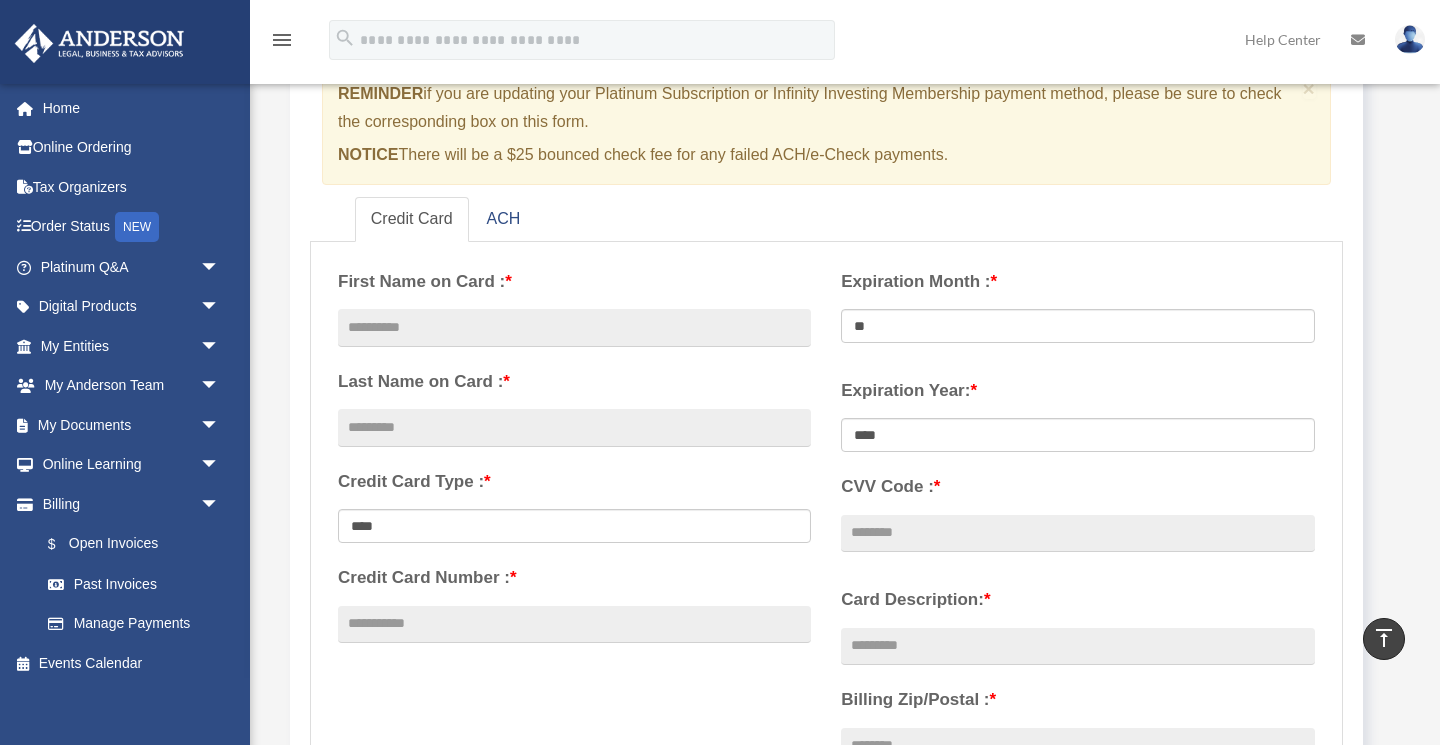 scroll, scrollTop: 47, scrollLeft: 0, axis: vertical 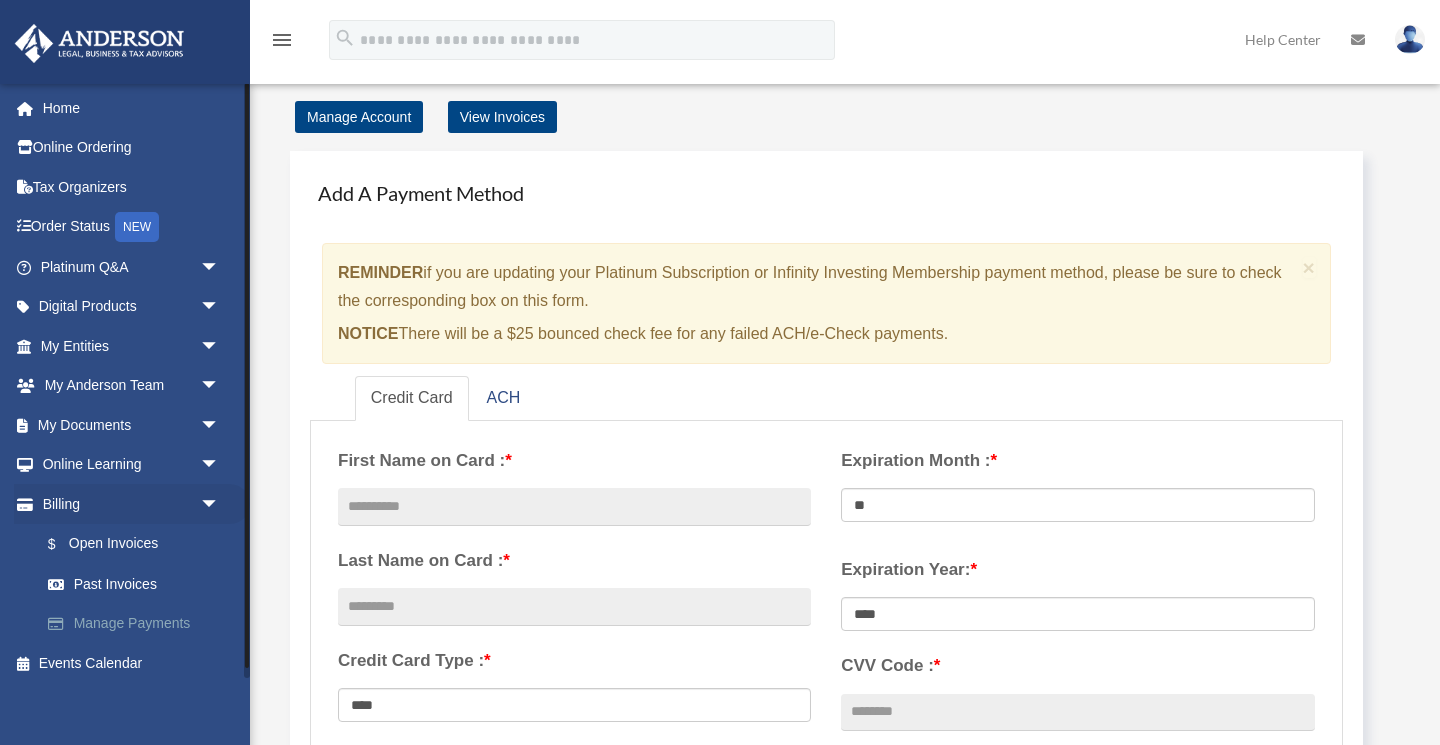 click on "Manage Payments" at bounding box center [139, 624] 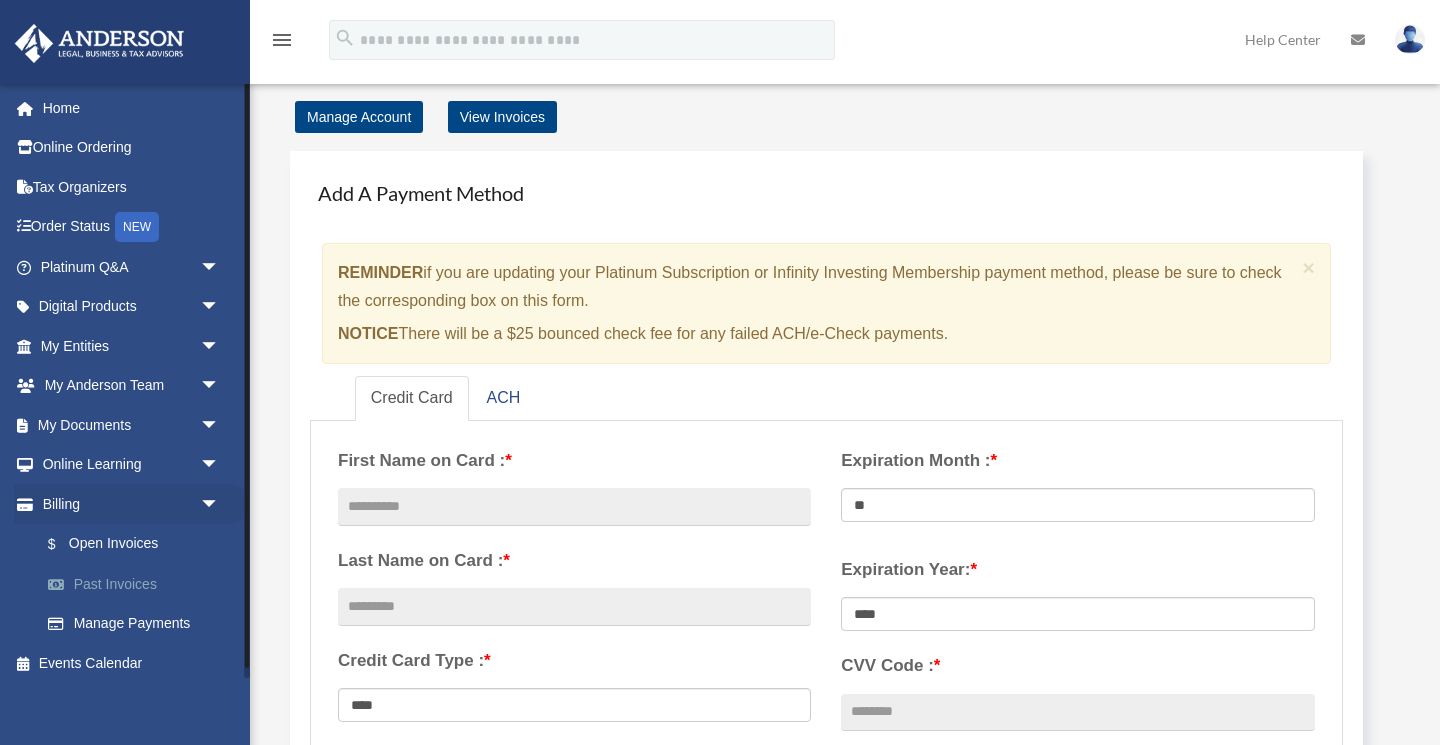 click on "Past Invoices" at bounding box center (139, 584) 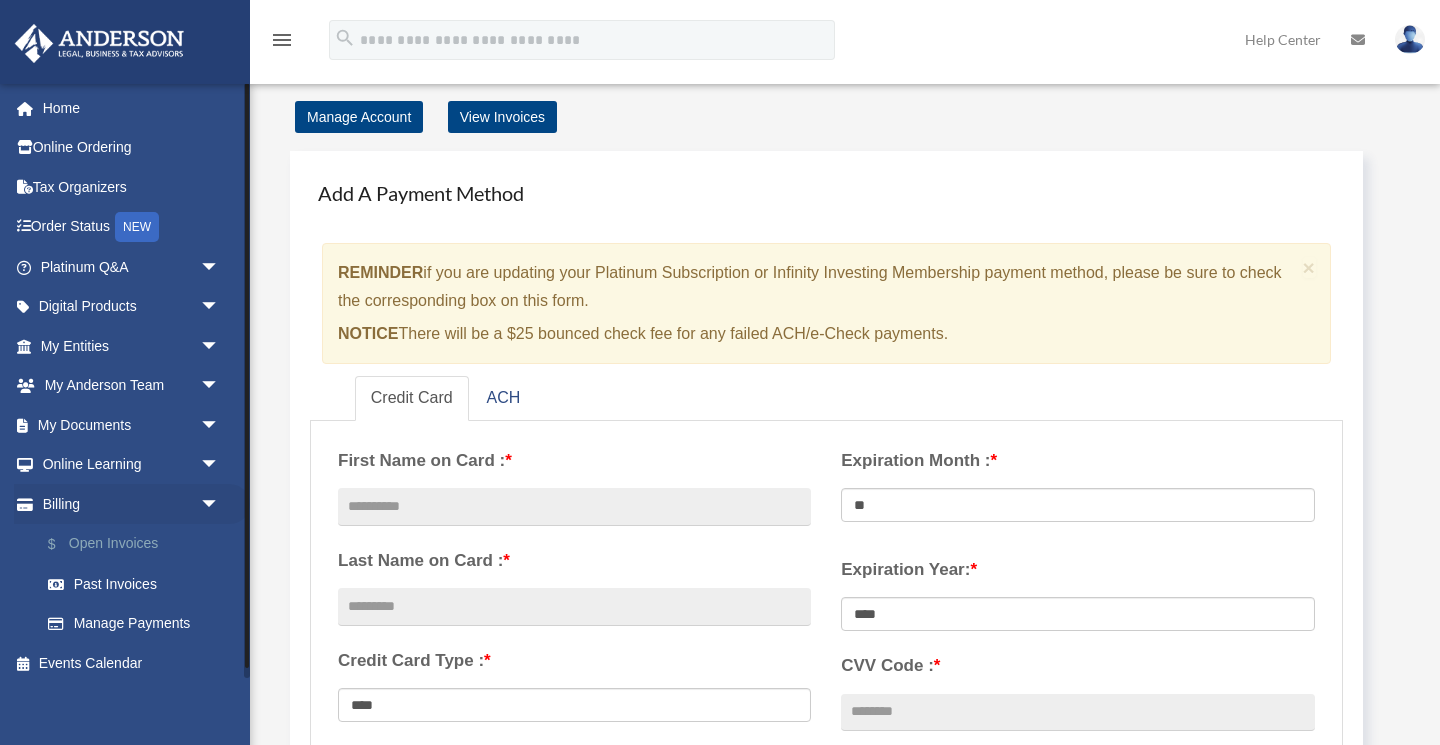 click on "$ Open Invoices" at bounding box center [139, 544] 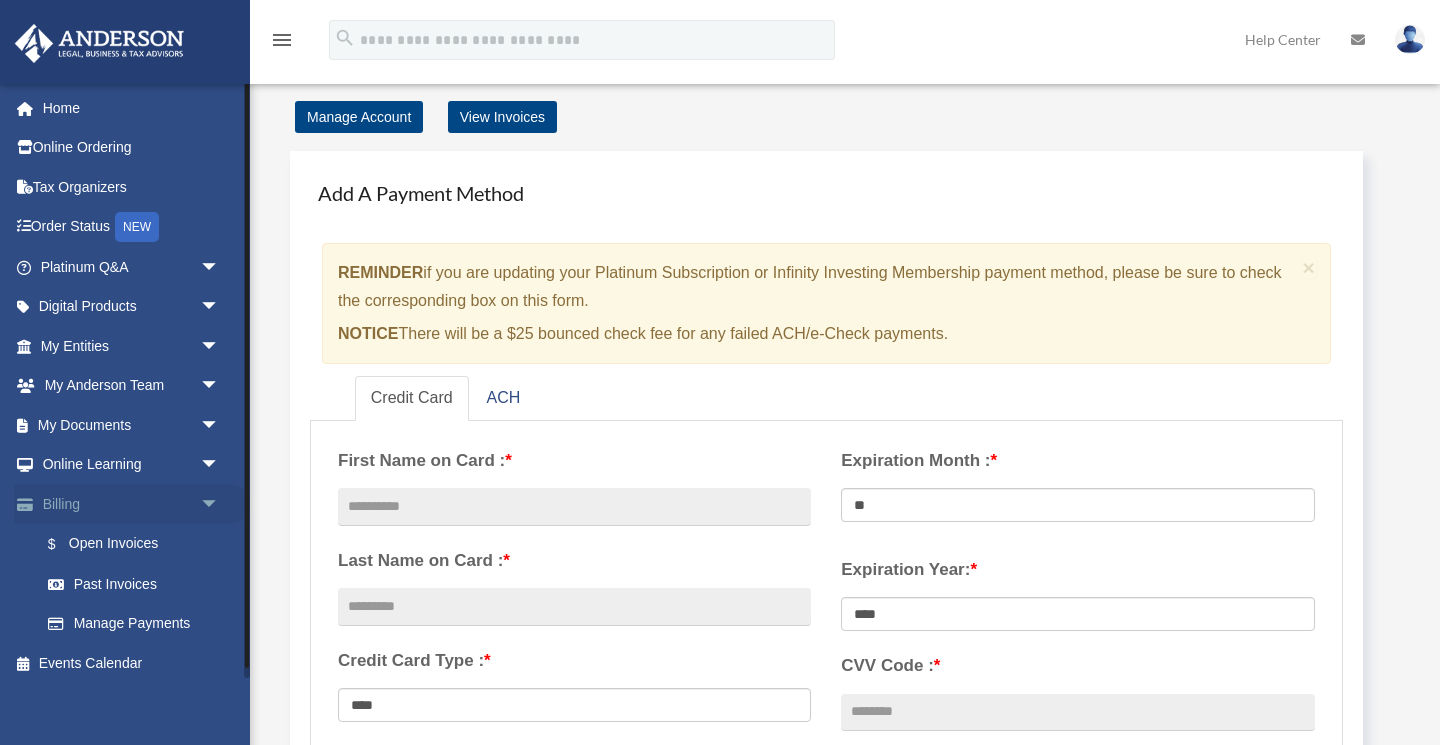 click on "Billing arrow_drop_down" at bounding box center [132, 504] 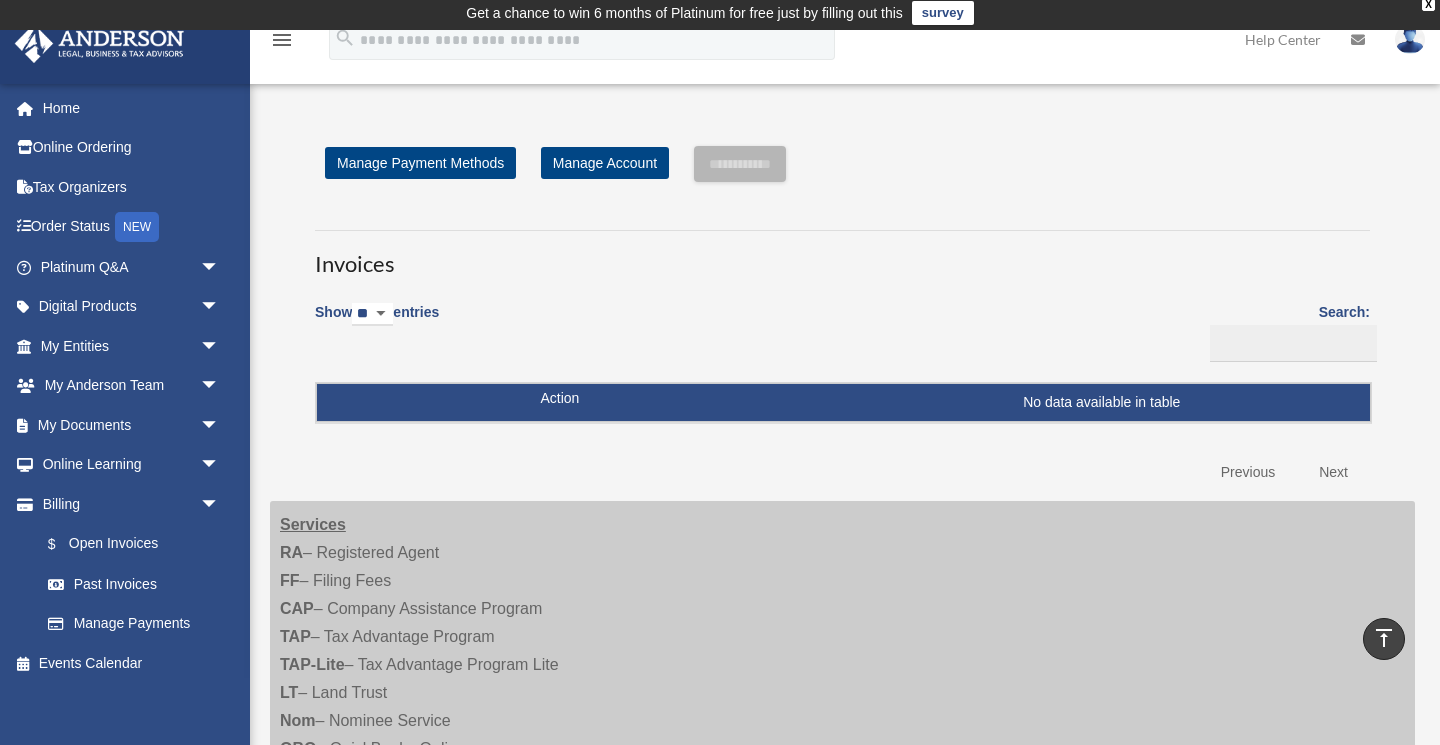scroll, scrollTop: 0, scrollLeft: 0, axis: both 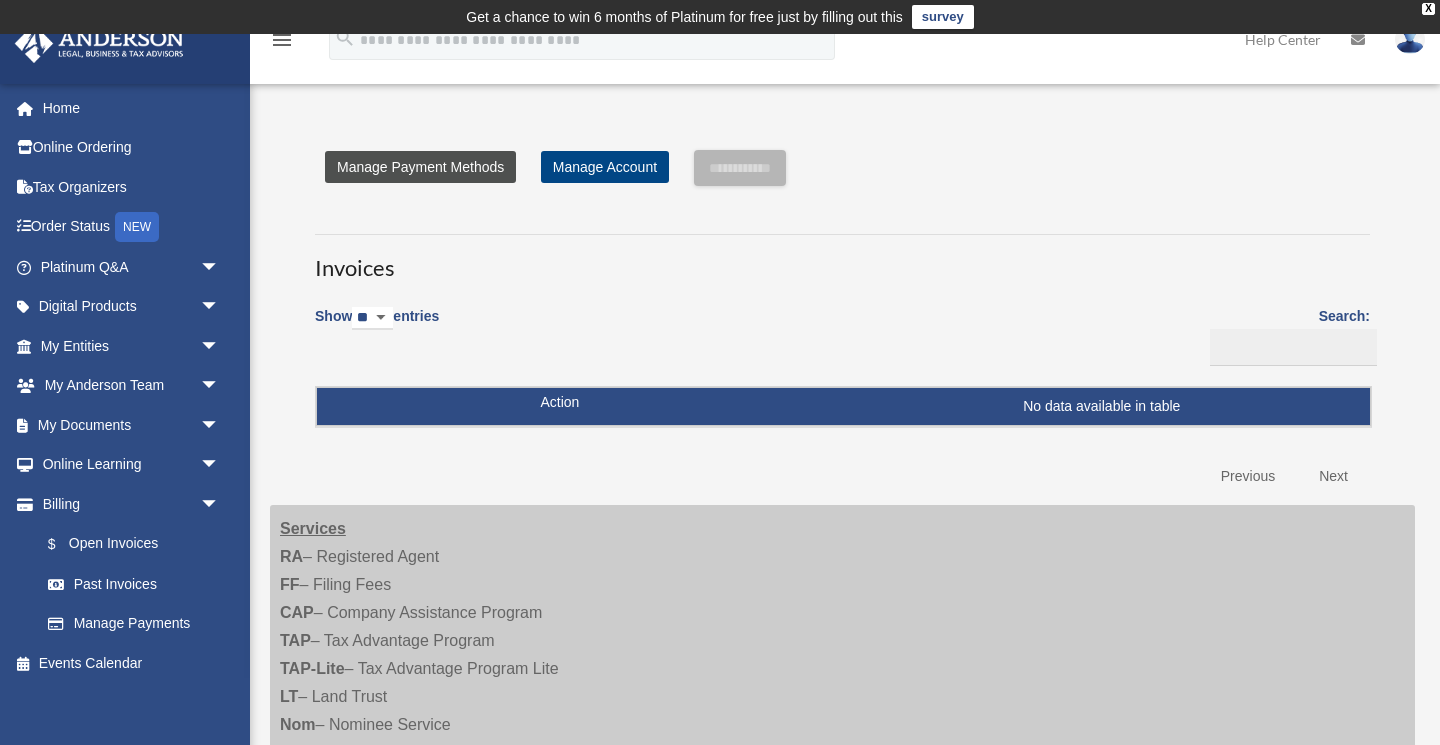 click on "Manage Payment Methods" at bounding box center (420, 167) 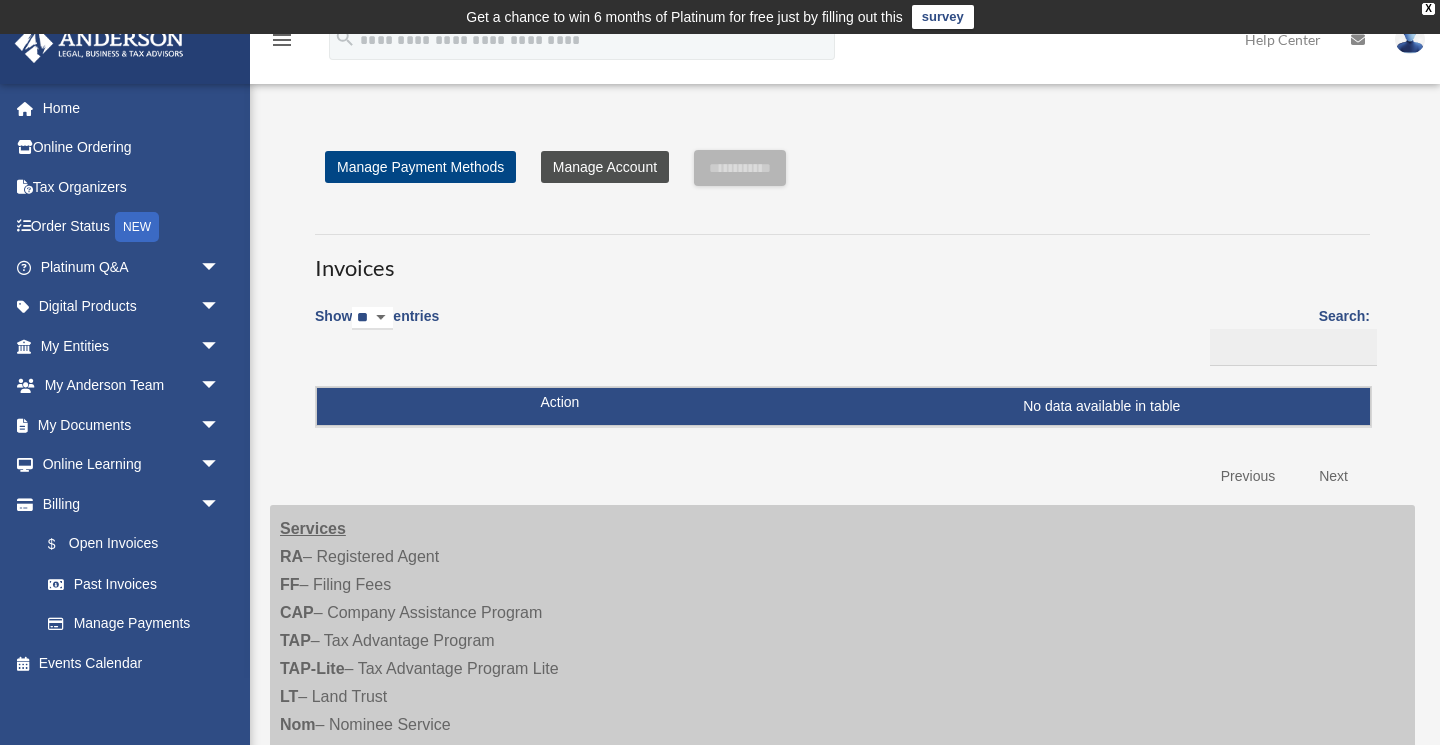 click on "Manage Account" at bounding box center (605, 167) 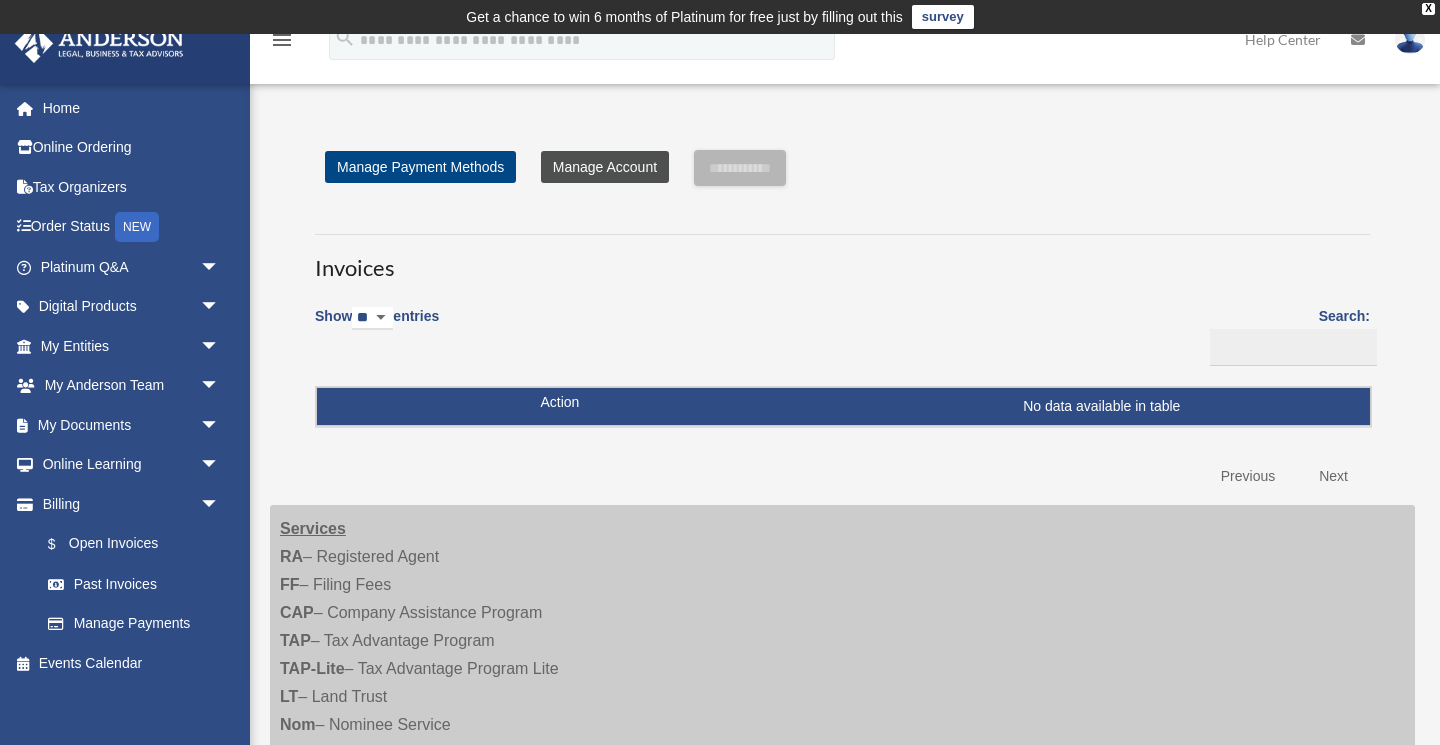 click on "Manage Account" at bounding box center (605, 167) 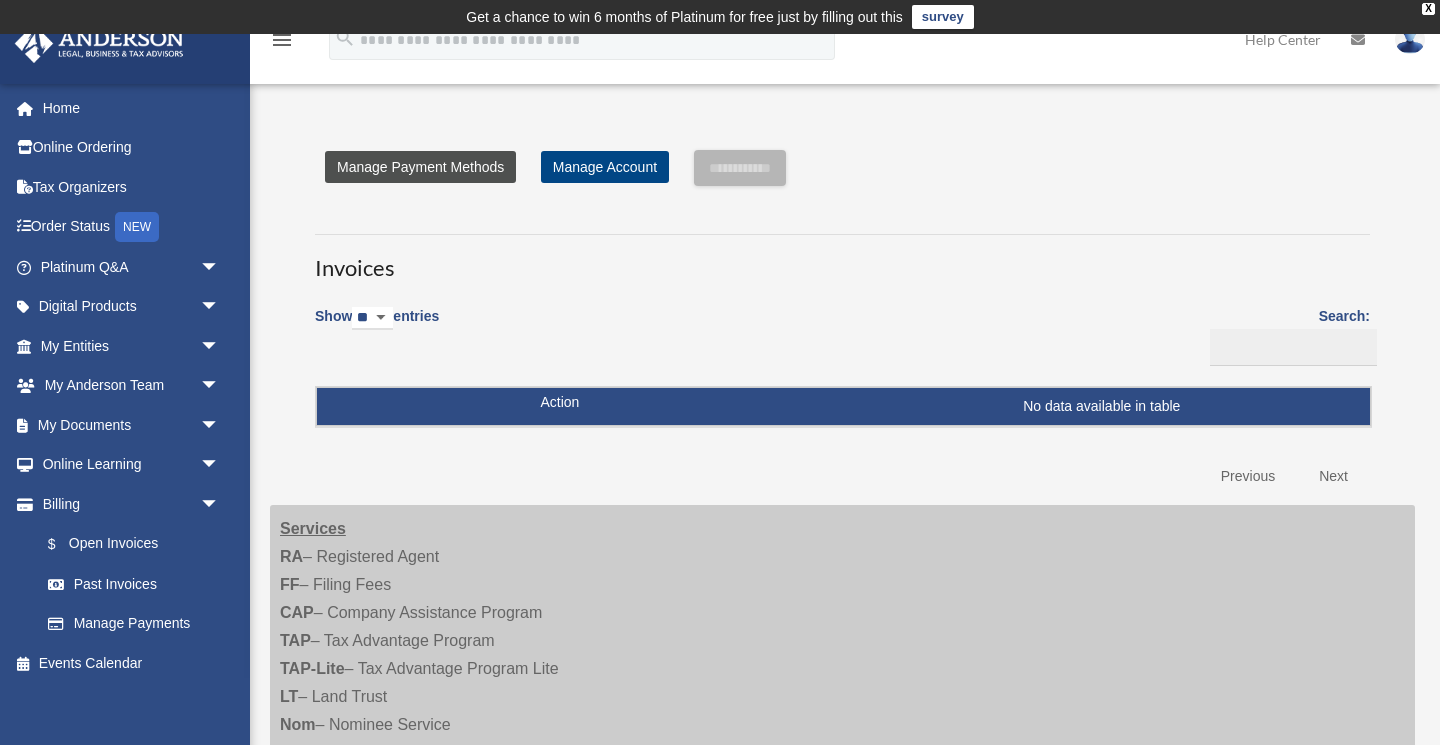 click on "Manage Payment Methods" at bounding box center [420, 167] 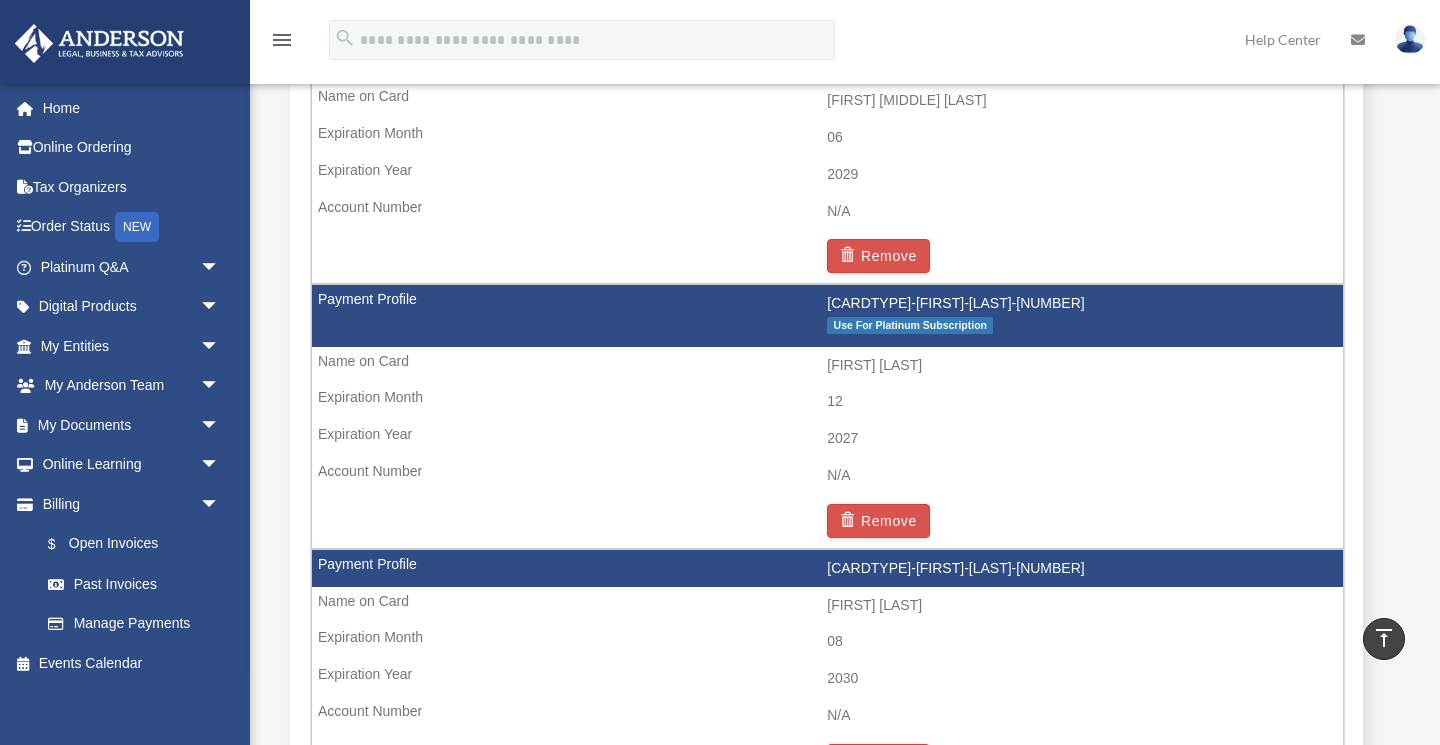 scroll, scrollTop: 1927, scrollLeft: 0, axis: vertical 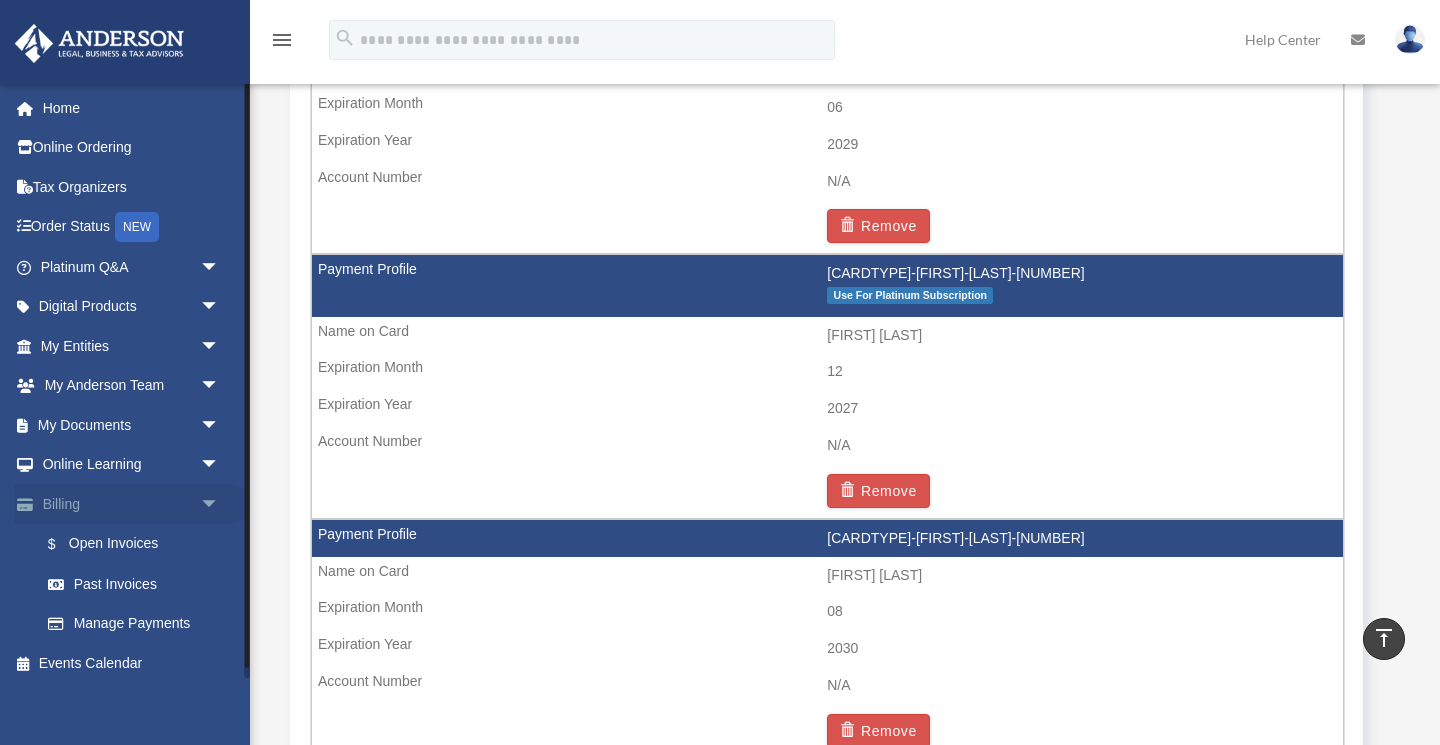 click on "Billing arrow_drop_down" at bounding box center (132, 504) 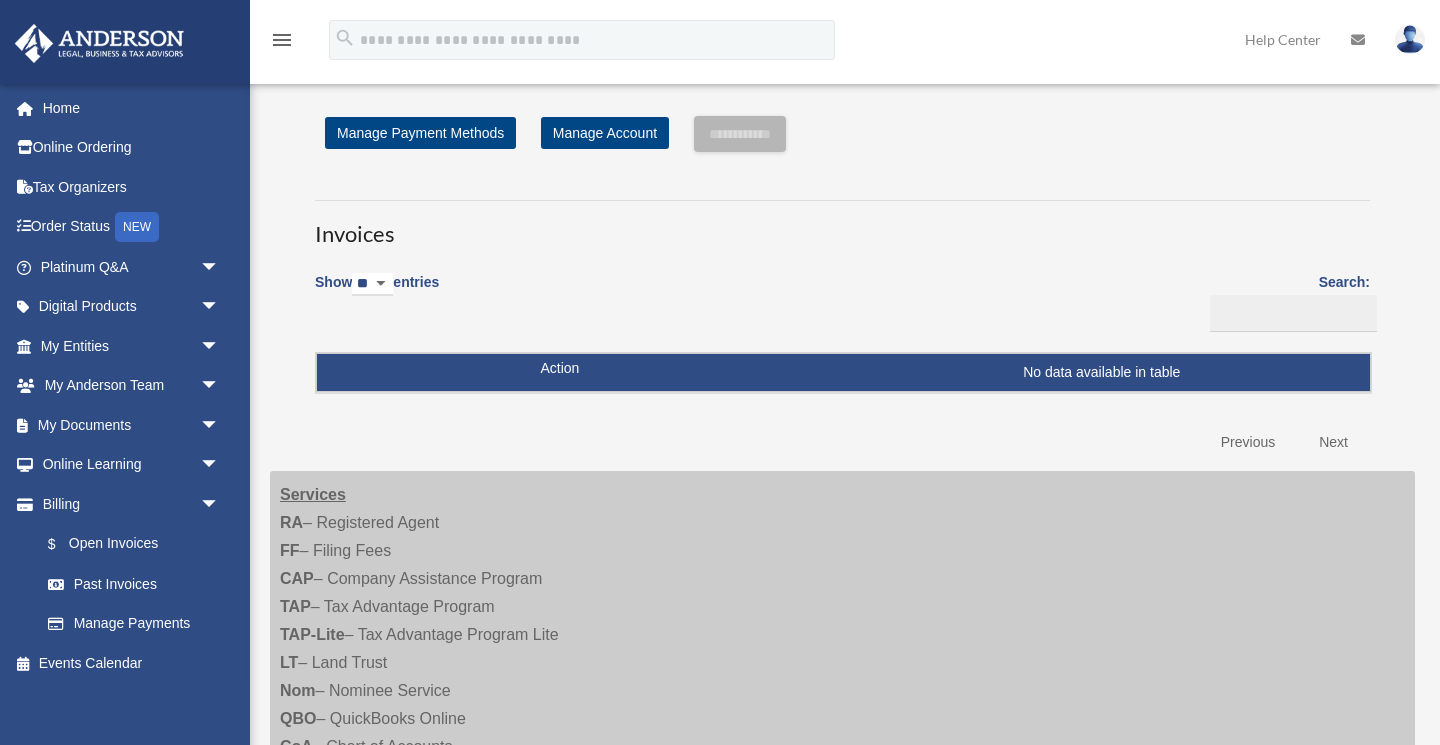 scroll, scrollTop: 0, scrollLeft: 0, axis: both 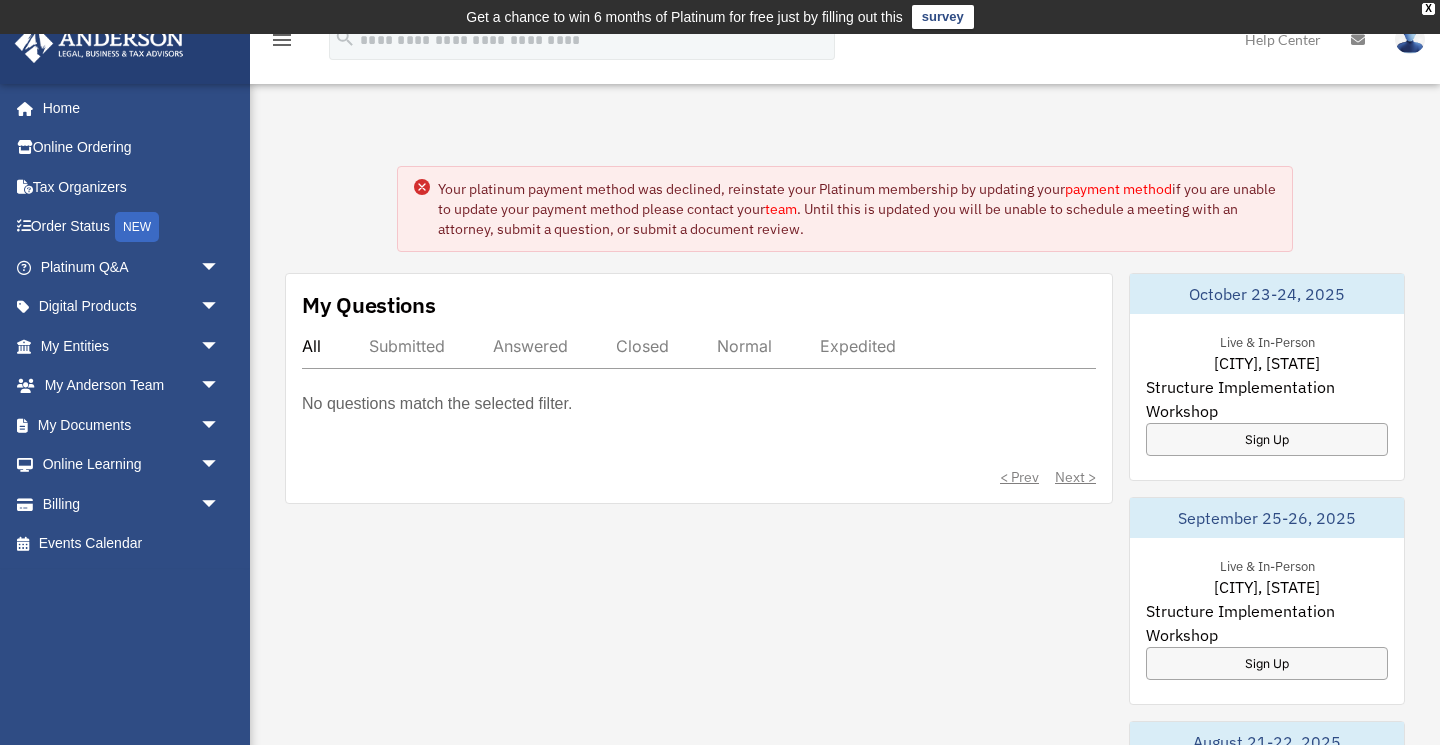 click on "payment method" at bounding box center (1118, 189) 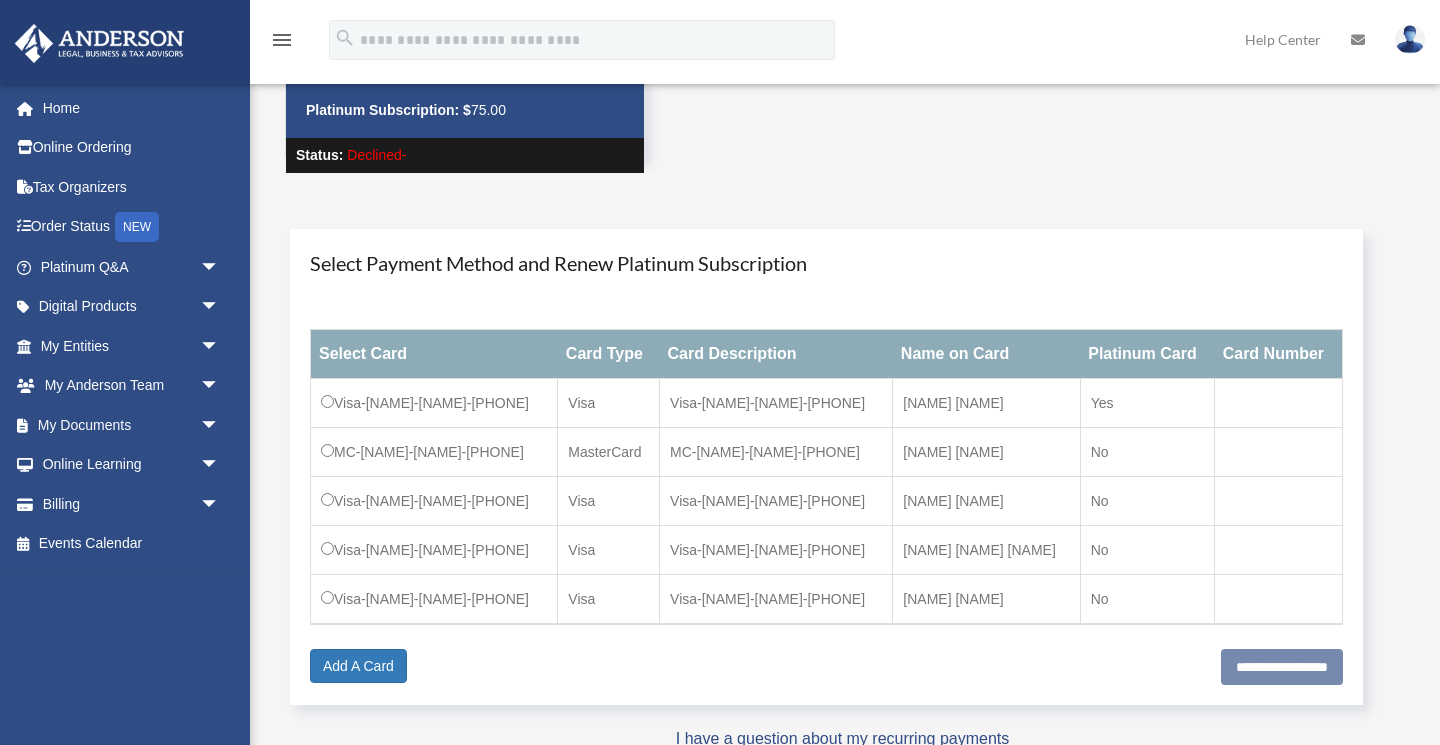 scroll, scrollTop: 210, scrollLeft: 0, axis: vertical 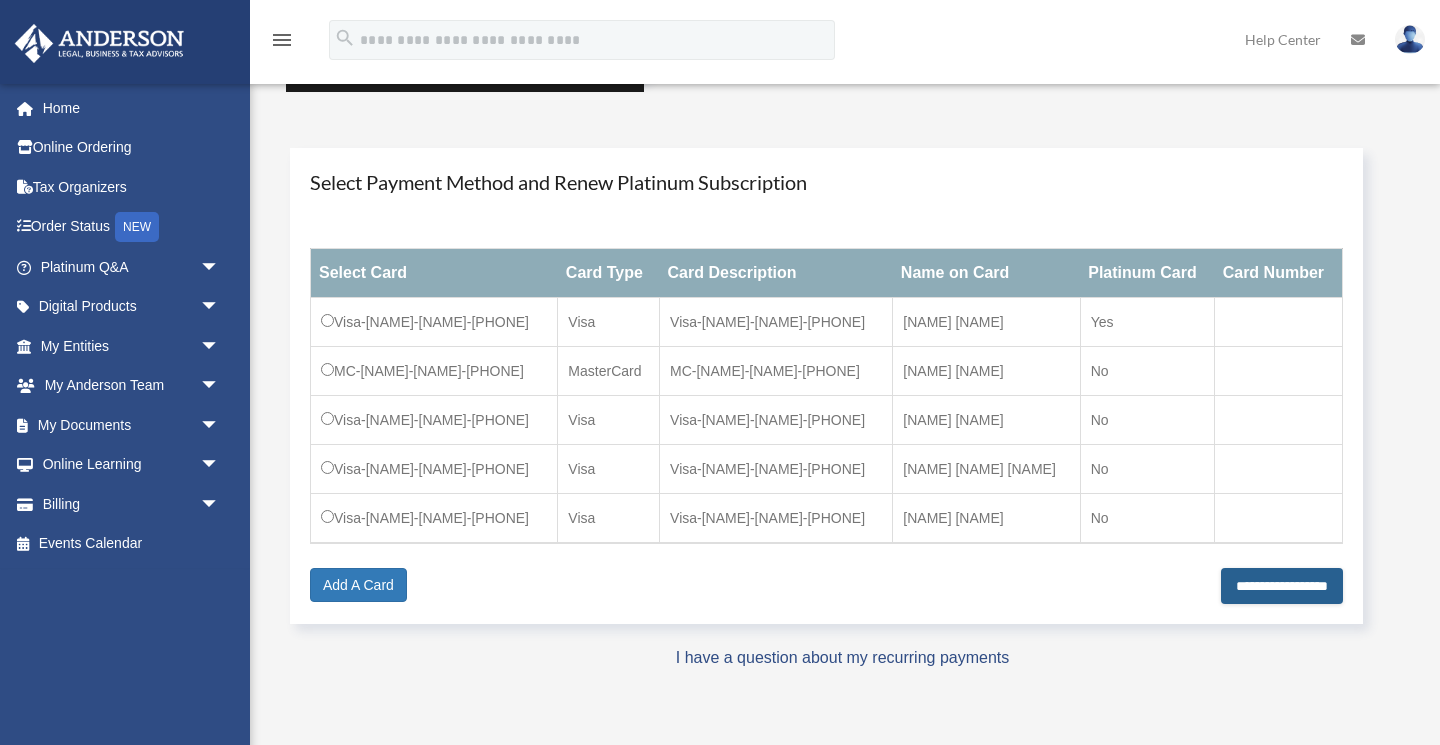 click on "**********" at bounding box center [1282, 586] 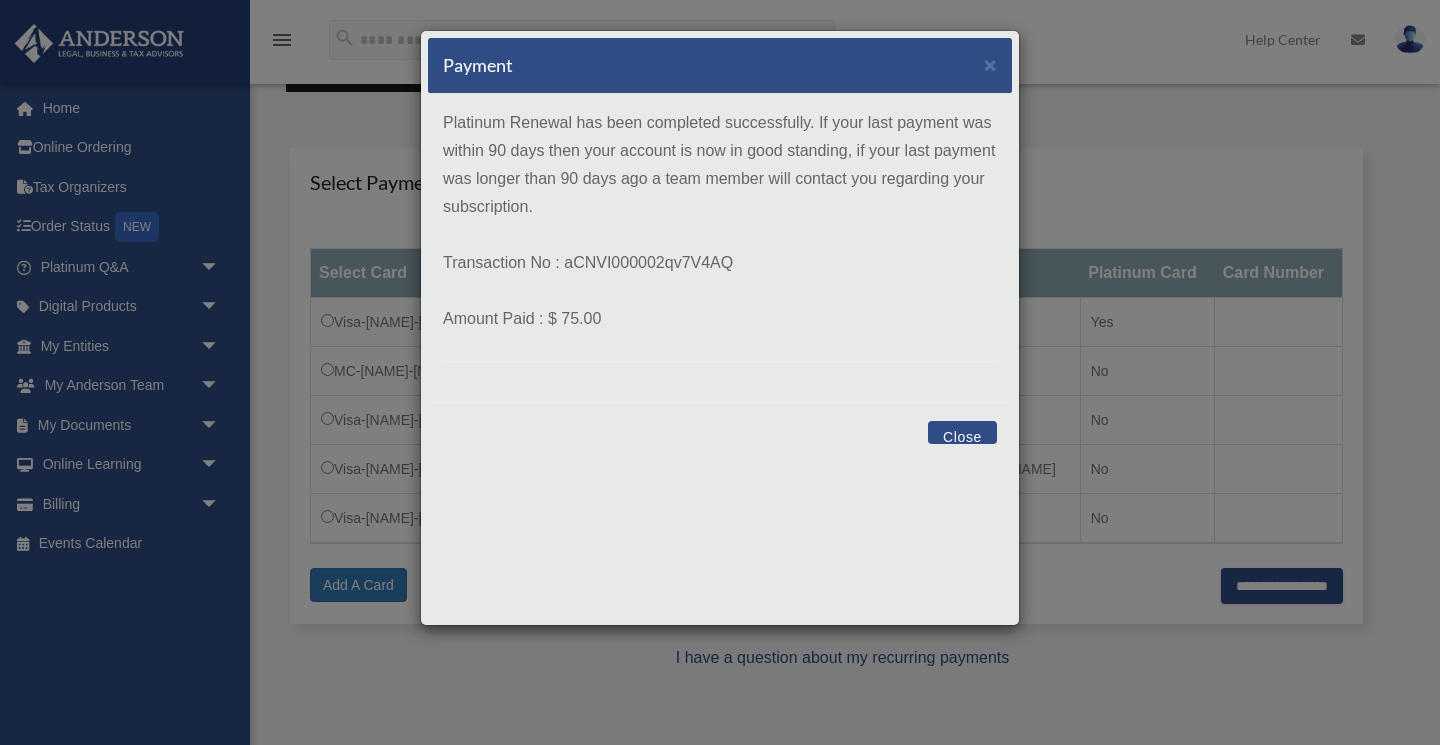 click on "Close" at bounding box center [962, 432] 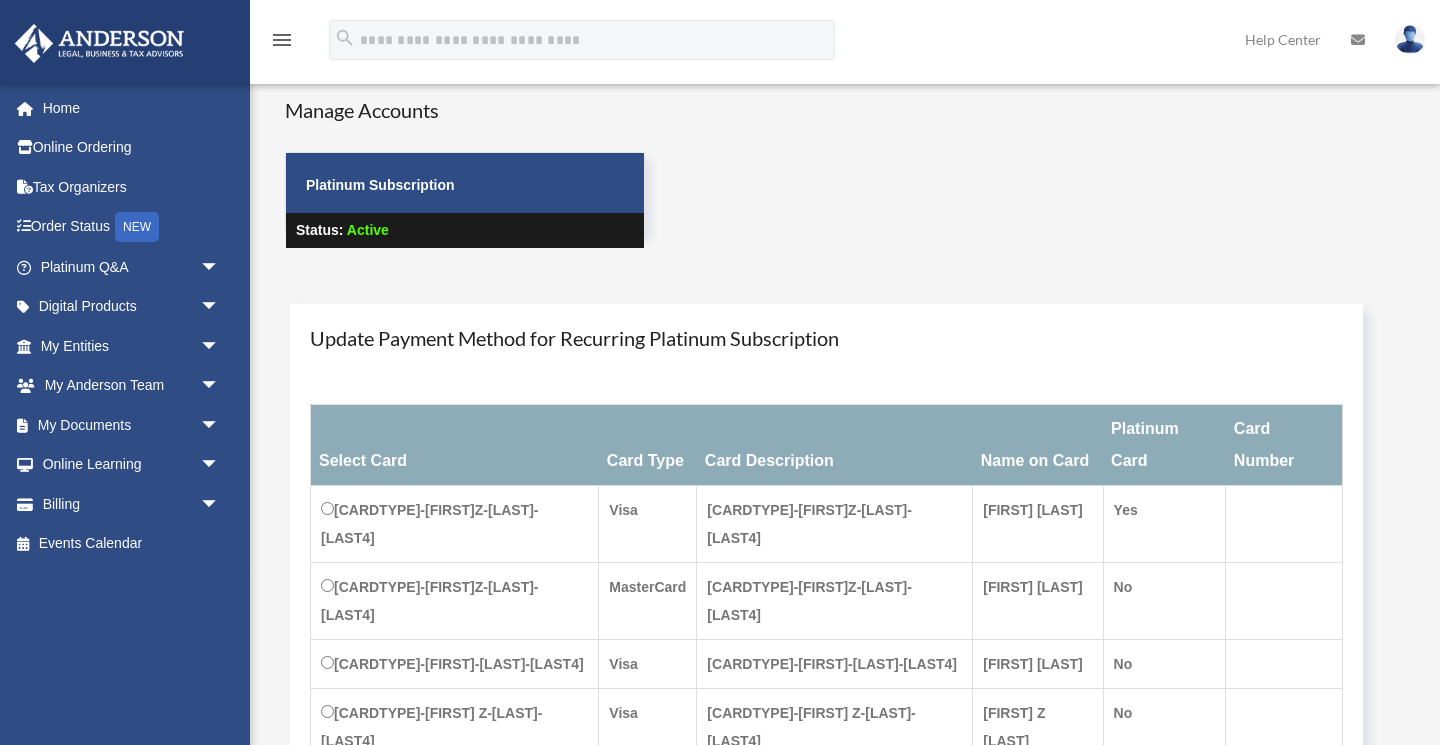 scroll, scrollTop: 0, scrollLeft: 0, axis: both 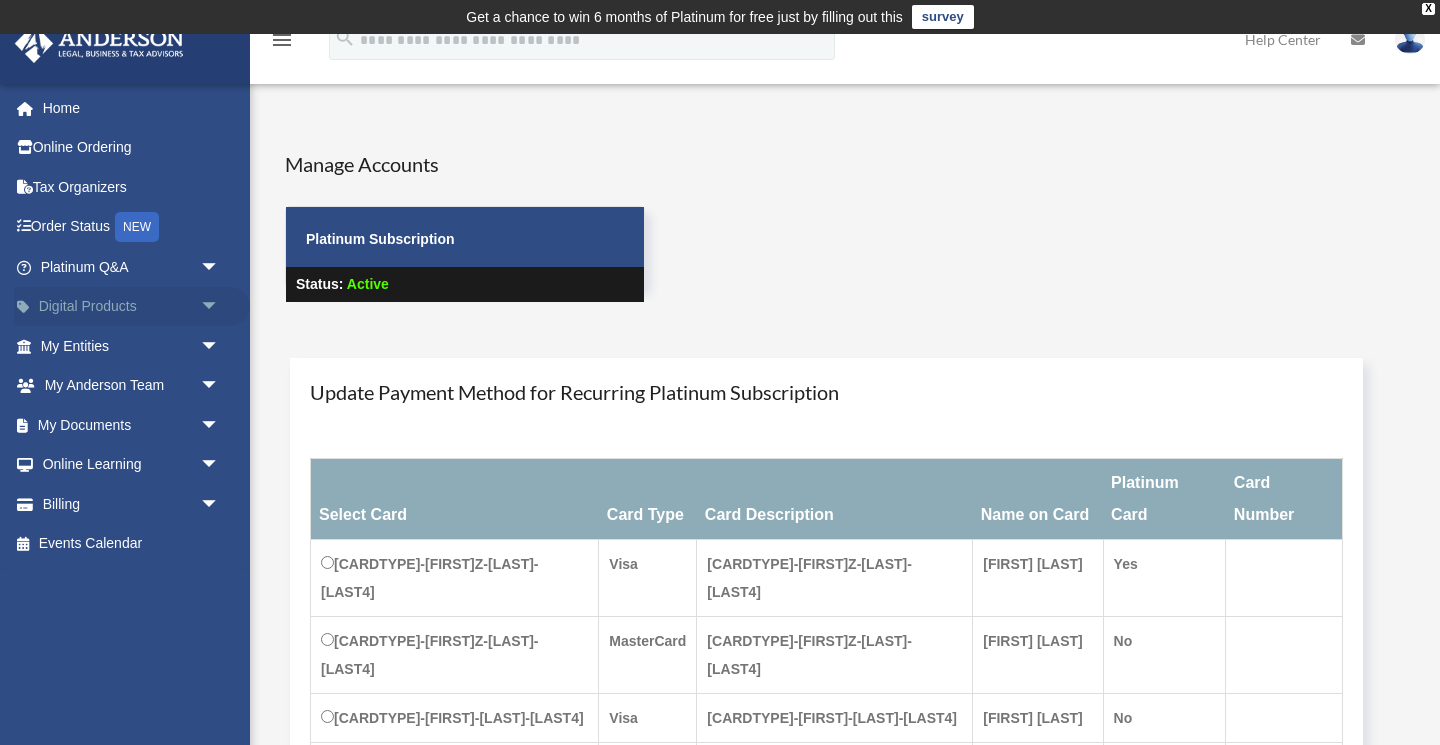 click on "Digital Products arrow_drop_down" at bounding box center (132, 307) 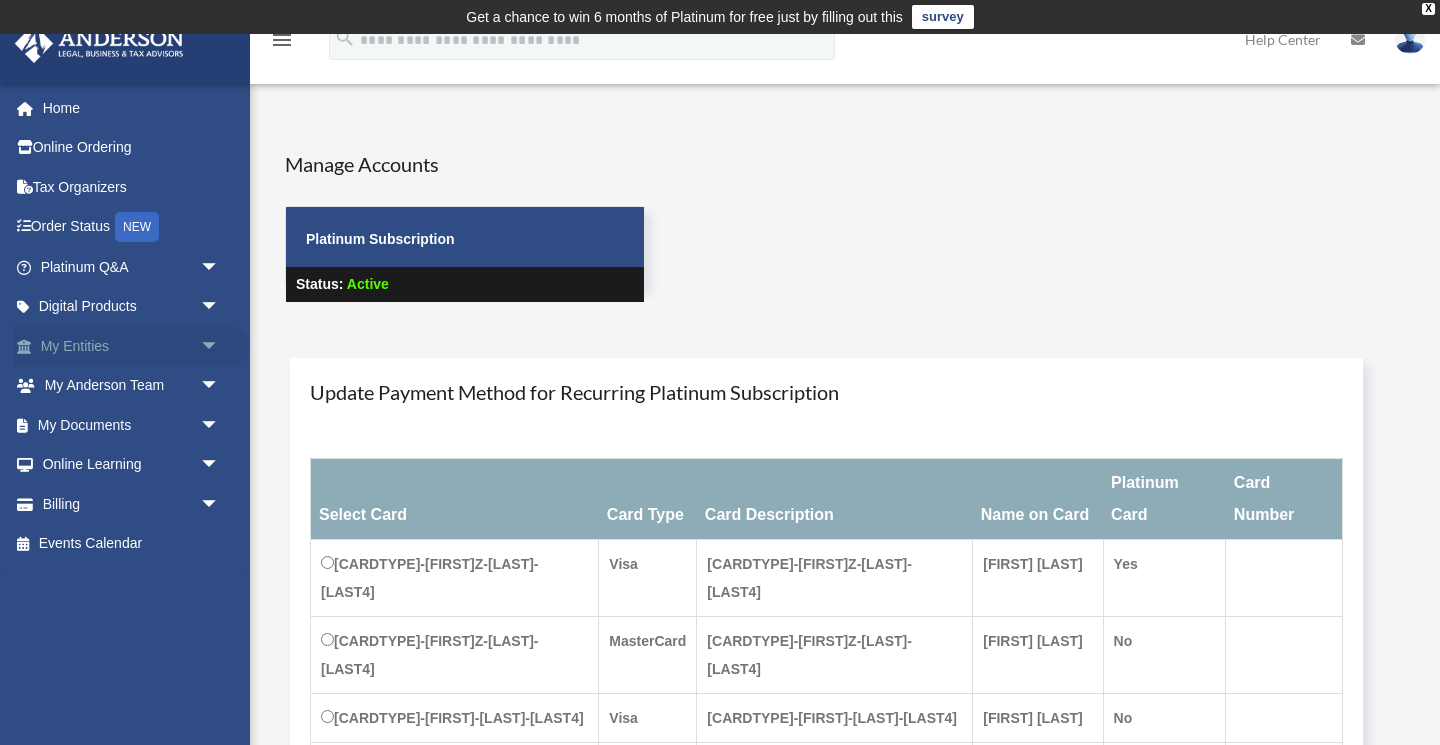 click on "My Entities arrow_drop_down" at bounding box center (132, 346) 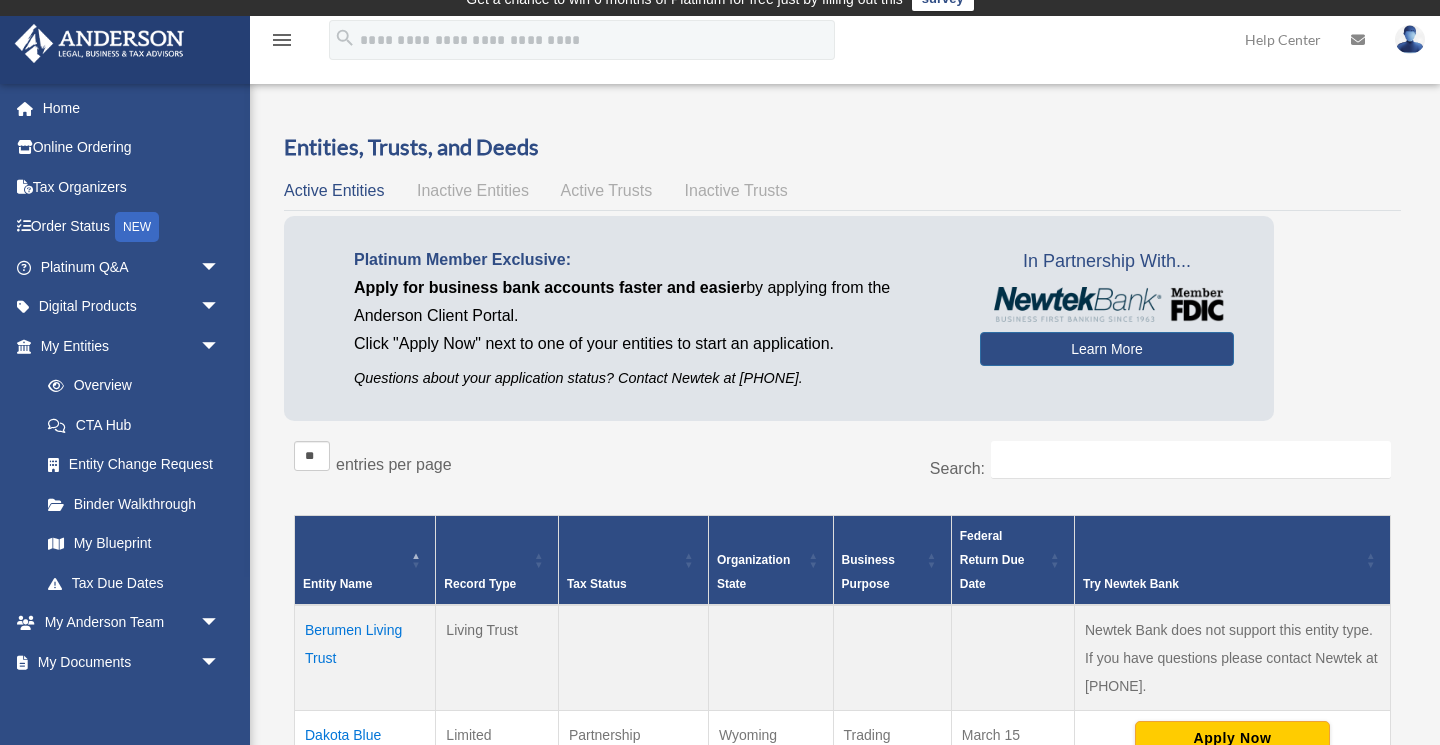 scroll, scrollTop: 17, scrollLeft: 0, axis: vertical 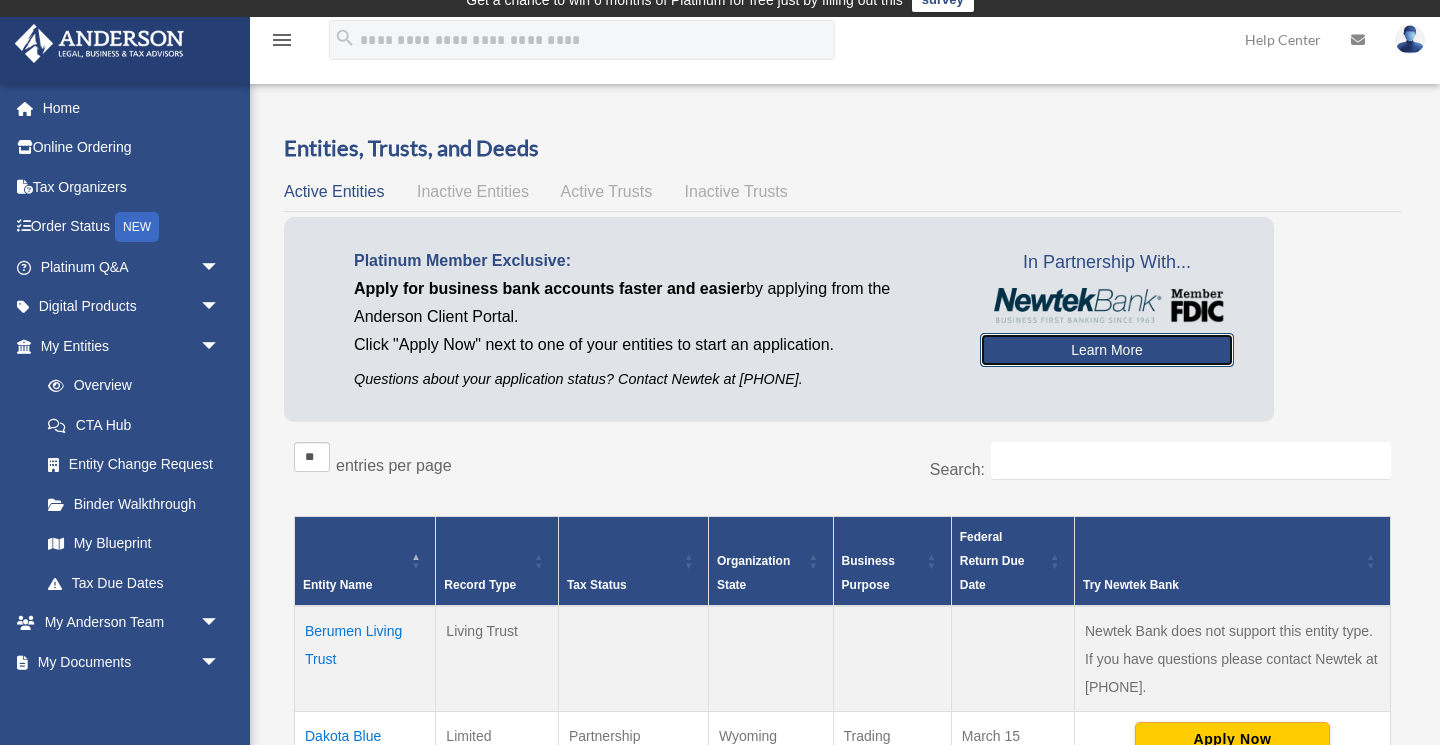 click on "Learn More" at bounding box center [1107, 350] 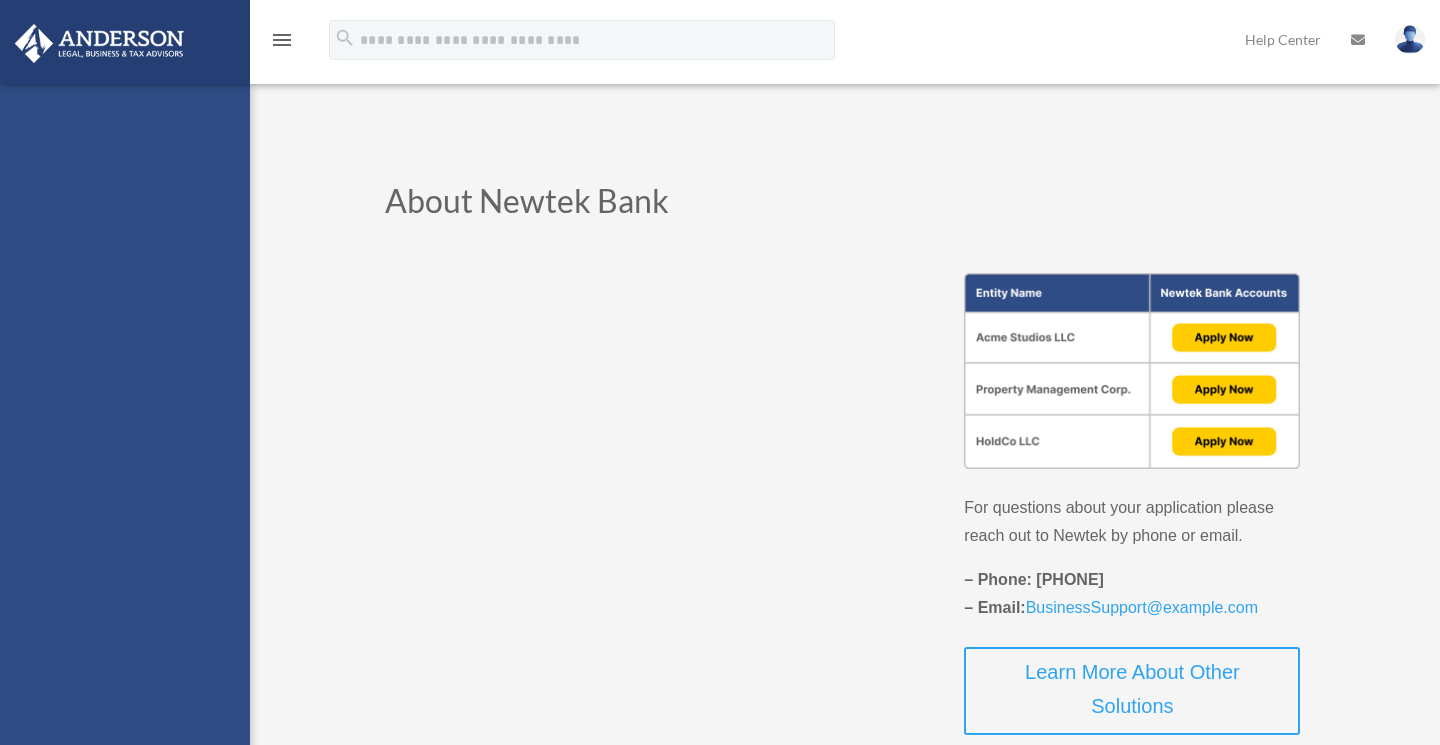 scroll, scrollTop: 0, scrollLeft: 0, axis: both 